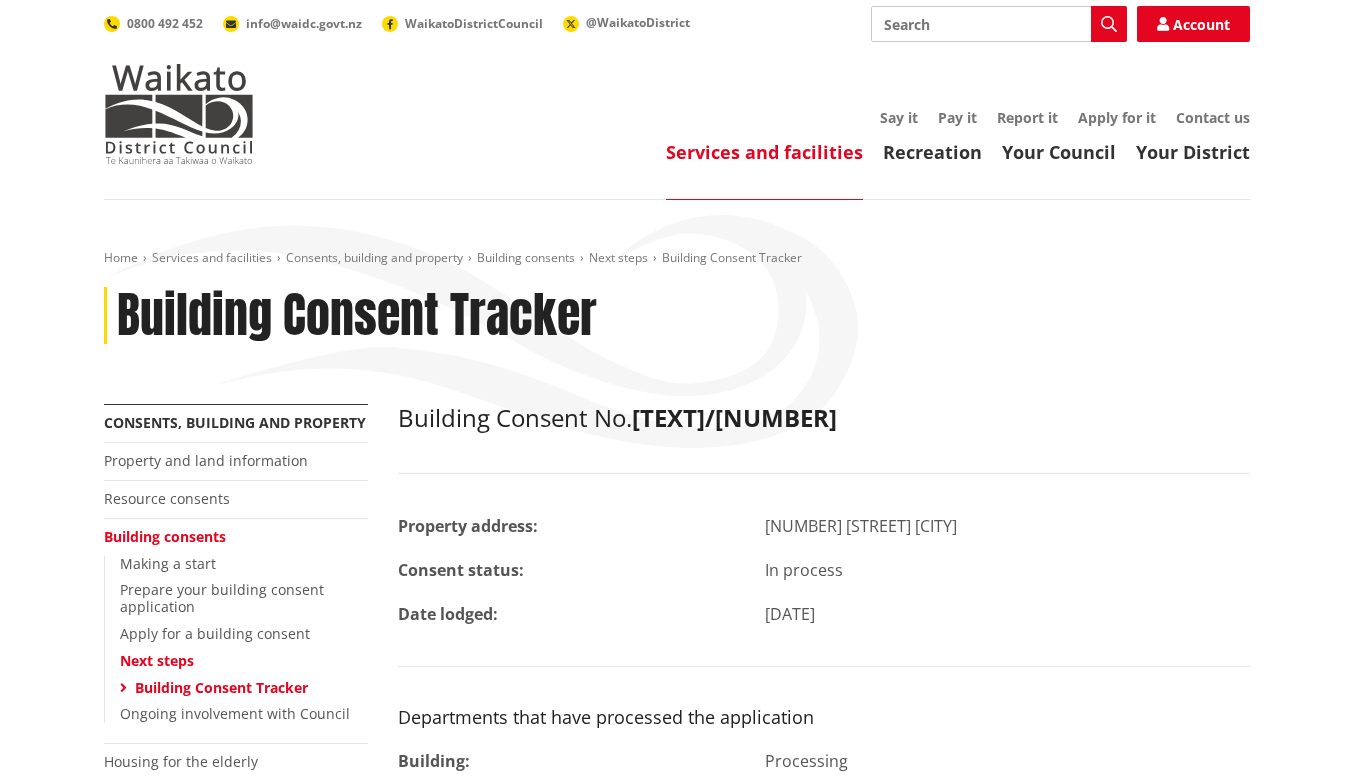 scroll, scrollTop: 0, scrollLeft: 0, axis: both 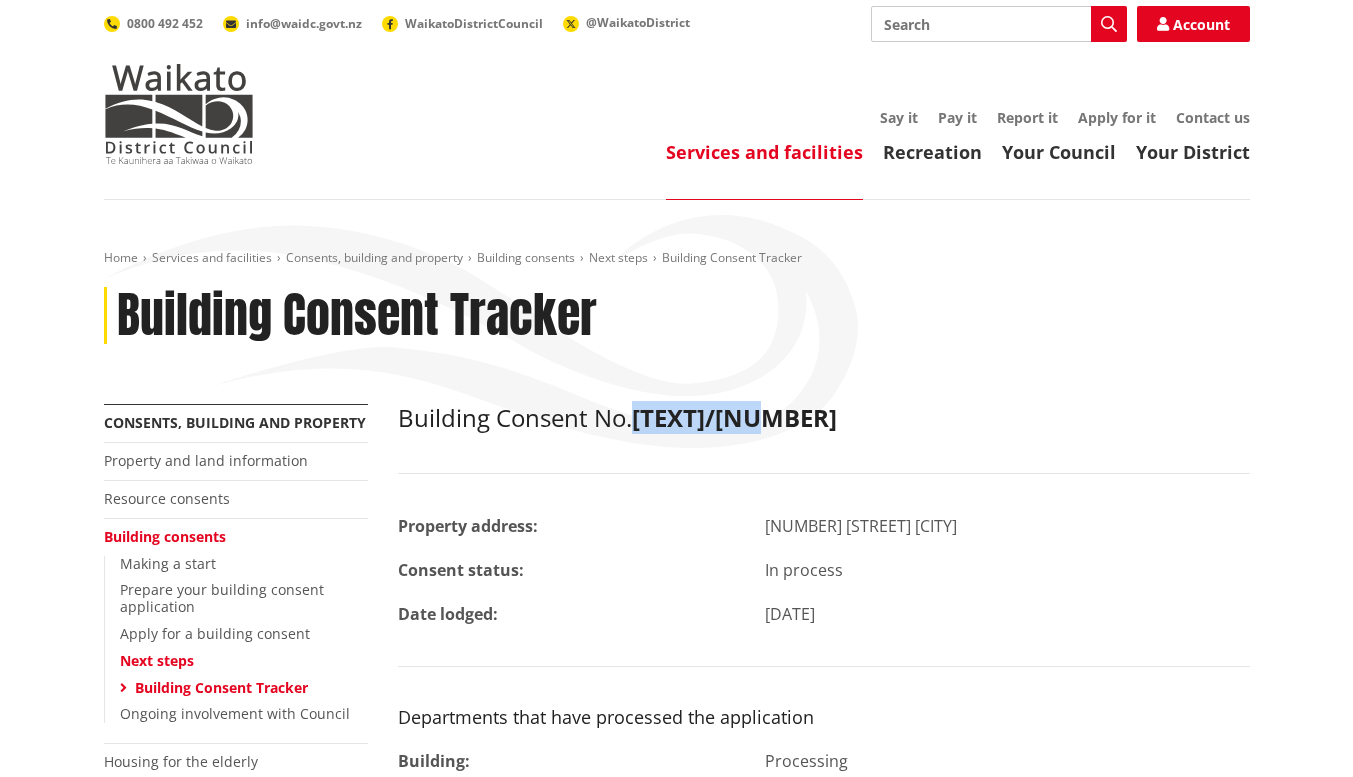 drag, startPoint x: 635, startPoint y: 419, endPoint x: 775, endPoint y: 413, distance: 140.12851 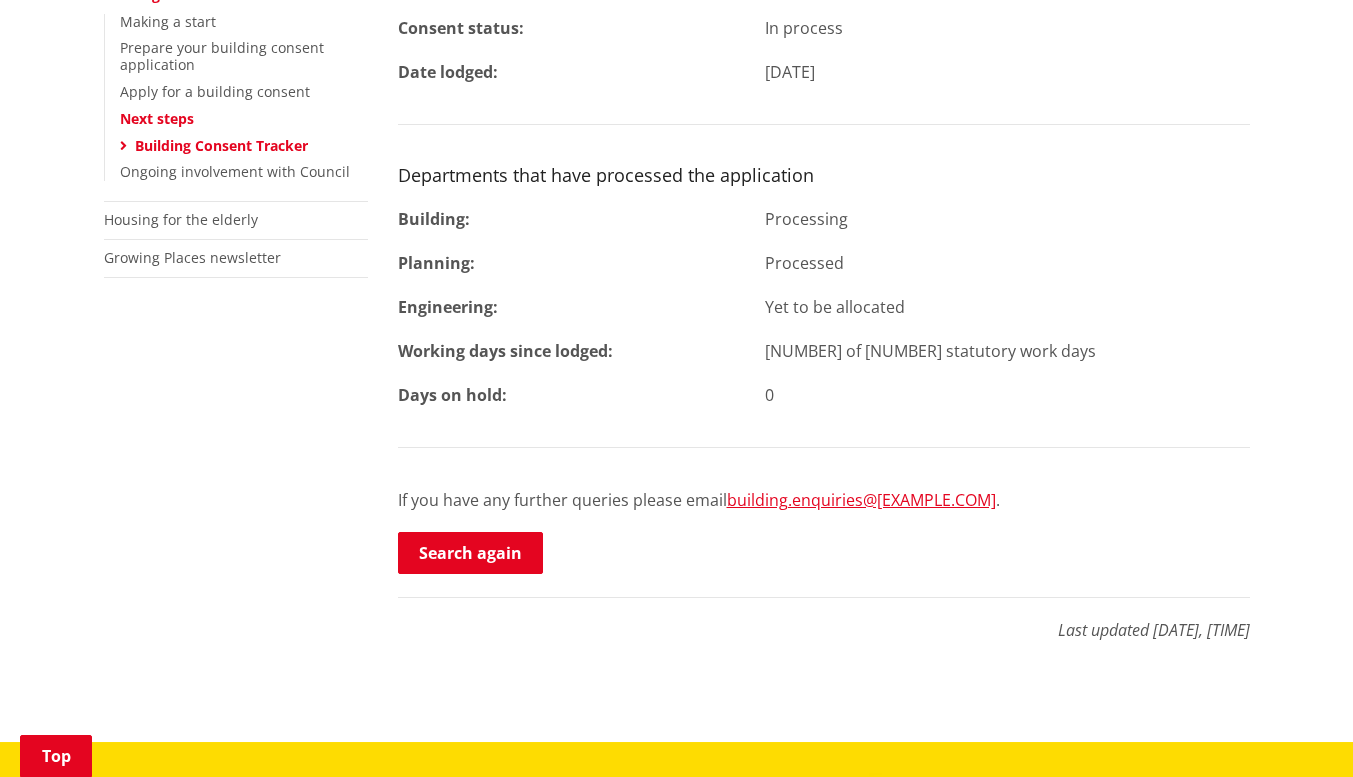 scroll, scrollTop: 543, scrollLeft: 0, axis: vertical 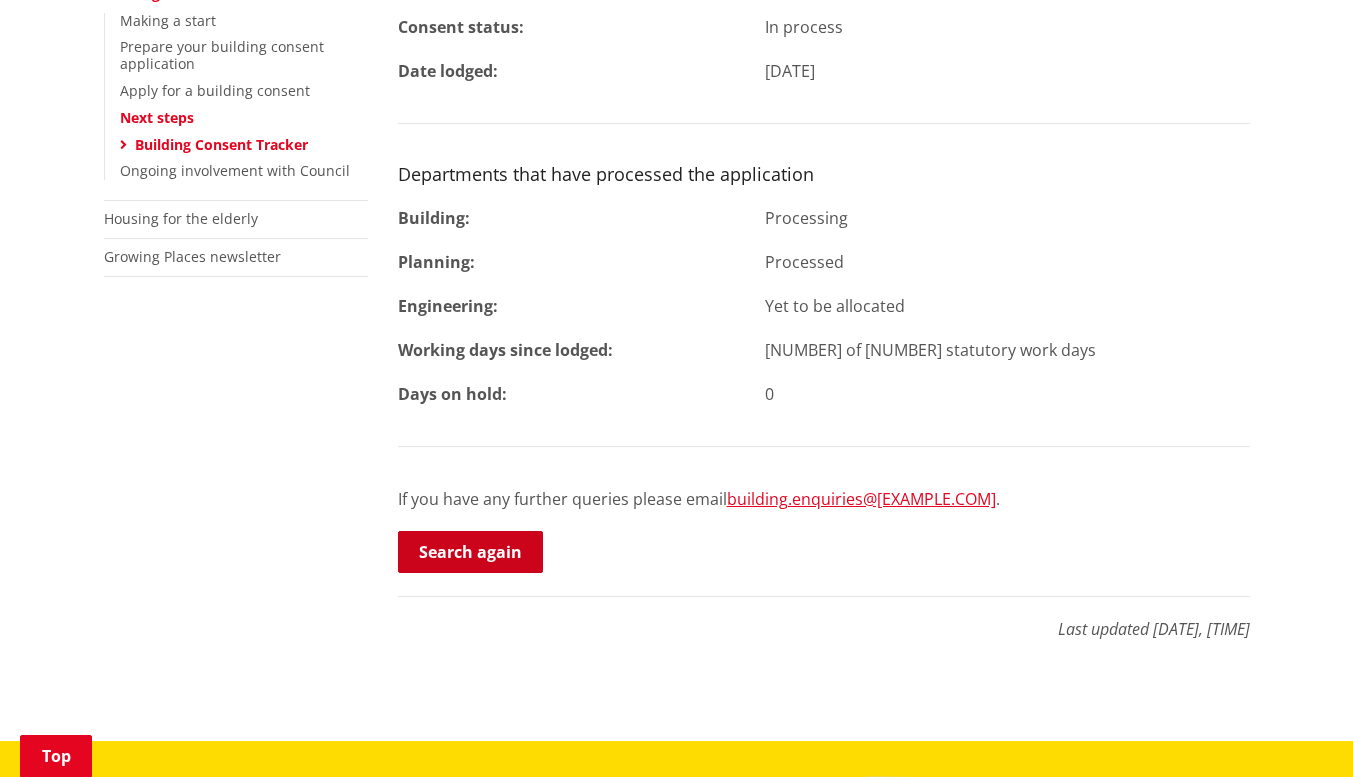 click on "Search again" at bounding box center [470, 552] 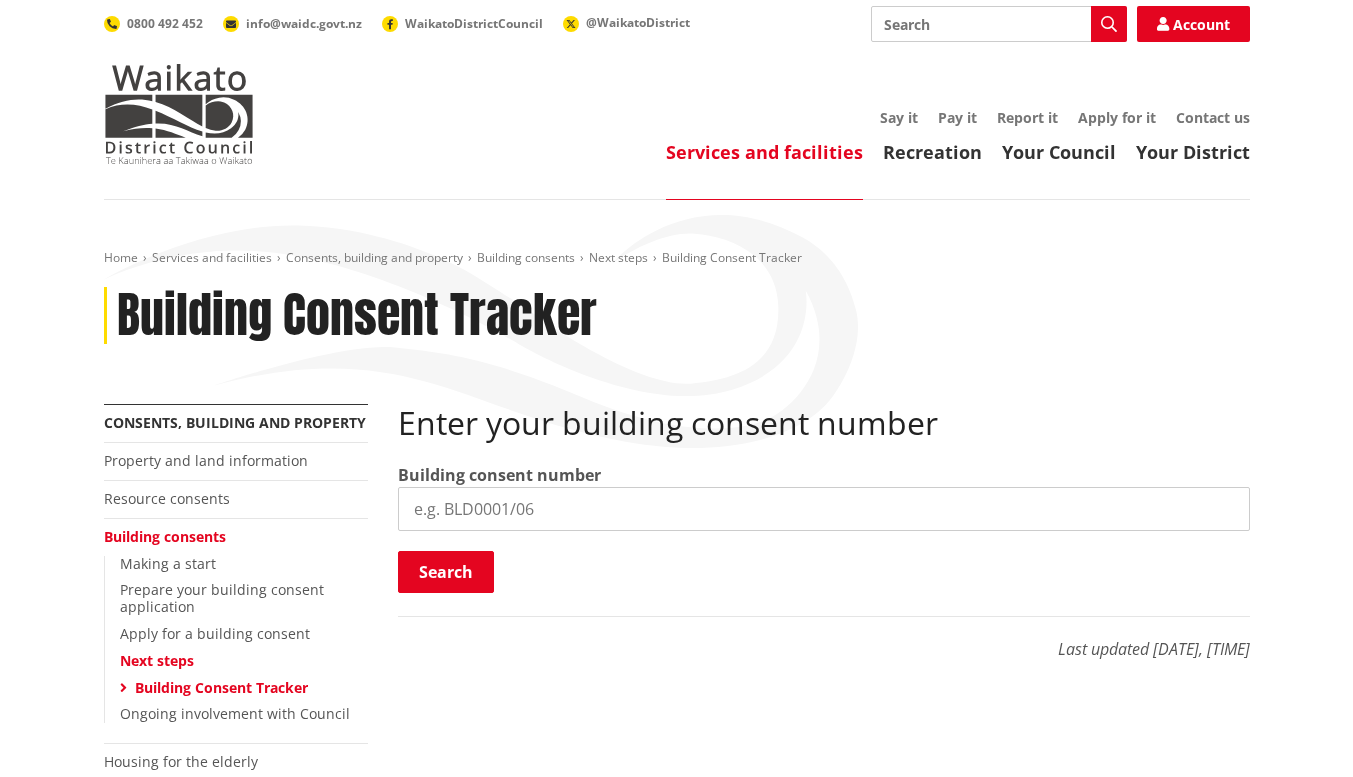 scroll, scrollTop: 0, scrollLeft: 0, axis: both 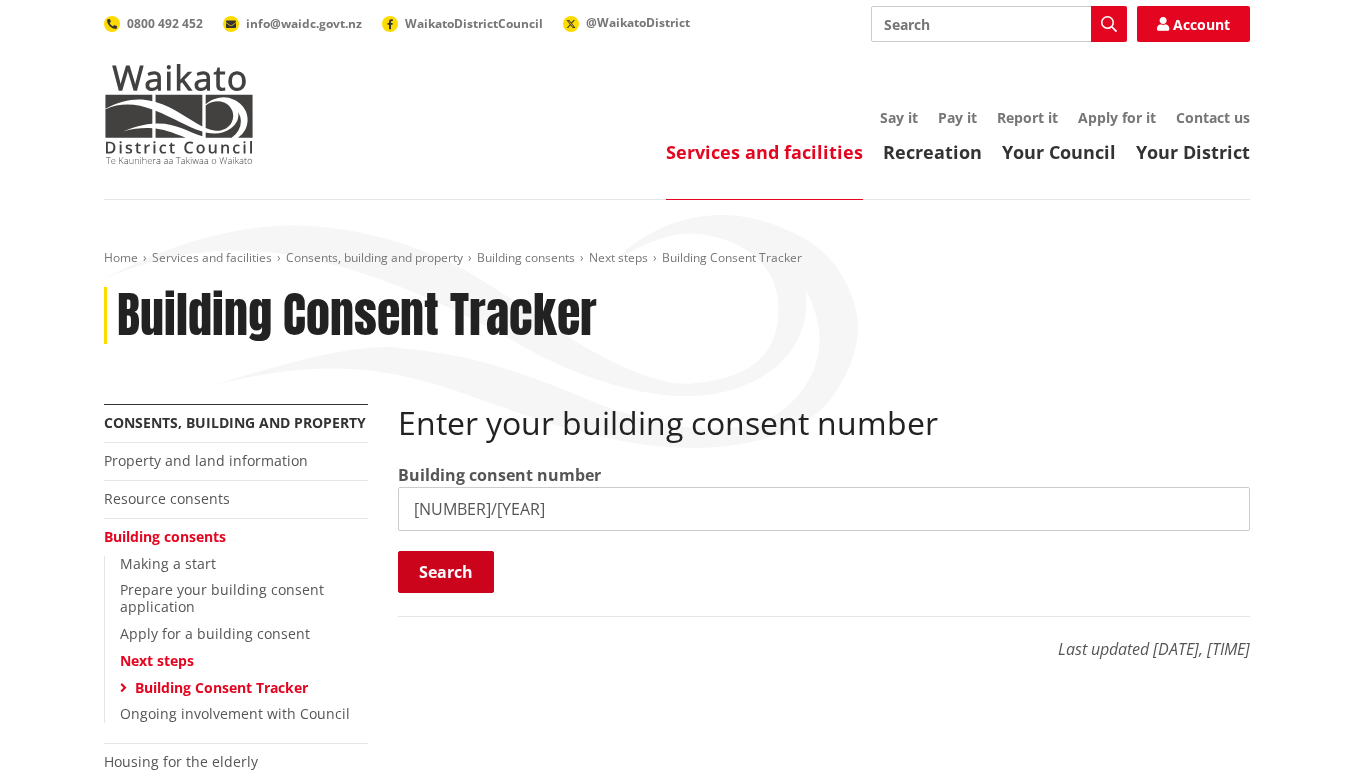 type on "[NUMBER]/[YEAR]" 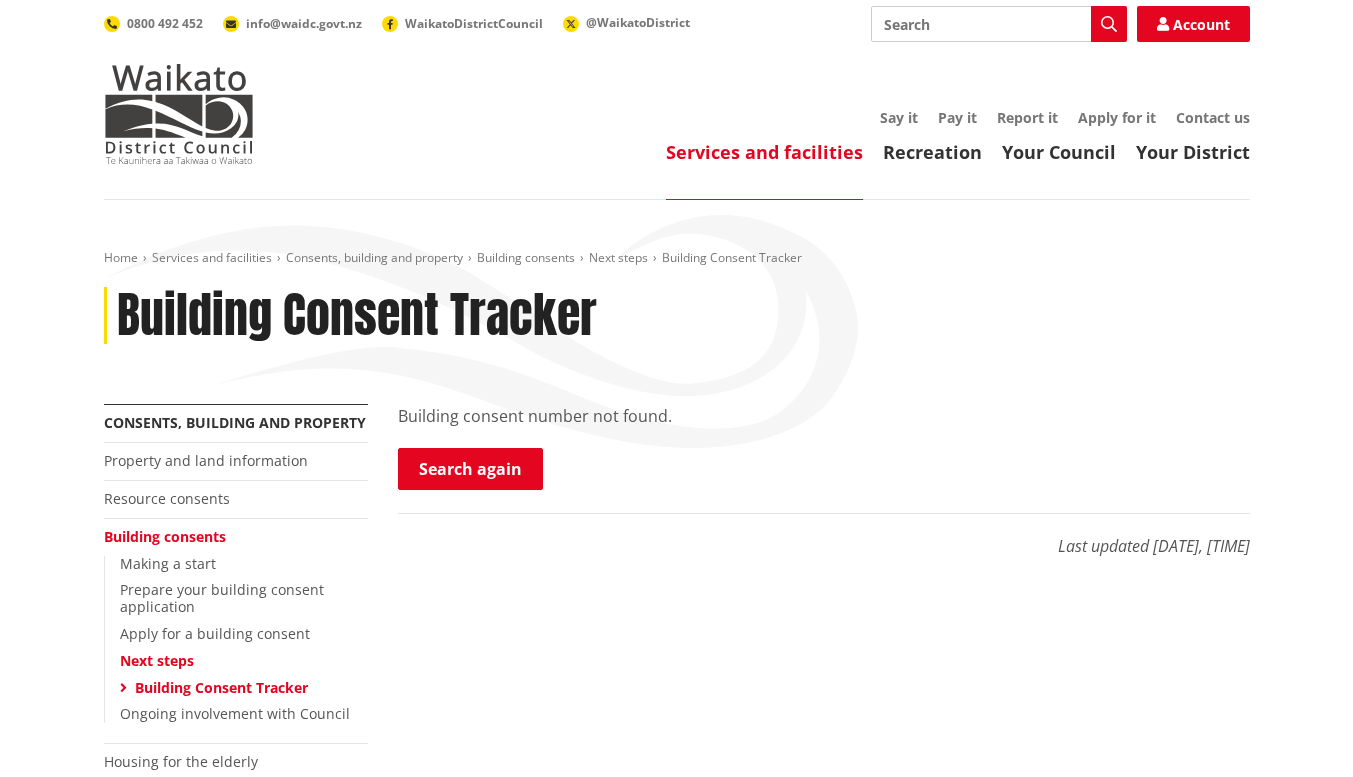 scroll, scrollTop: 0, scrollLeft: 0, axis: both 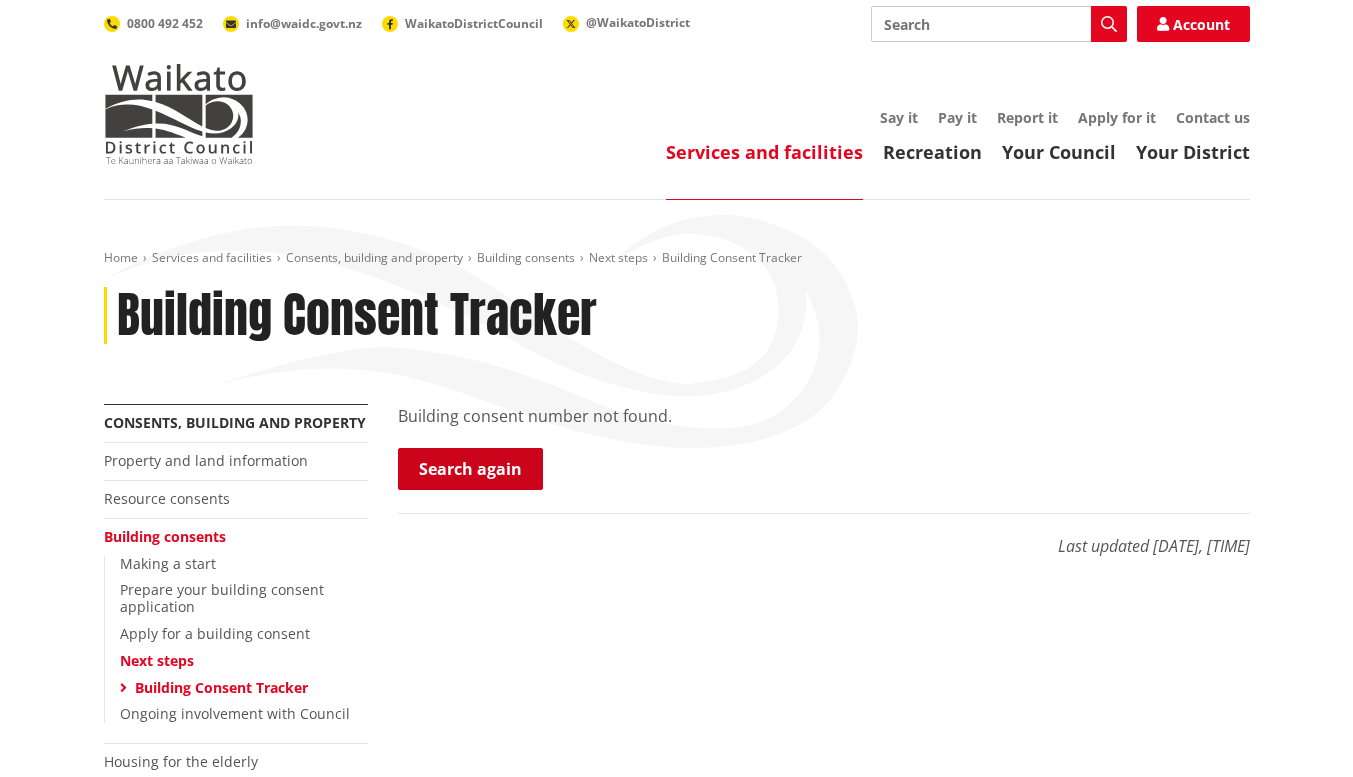 click on "Search again" at bounding box center [470, 469] 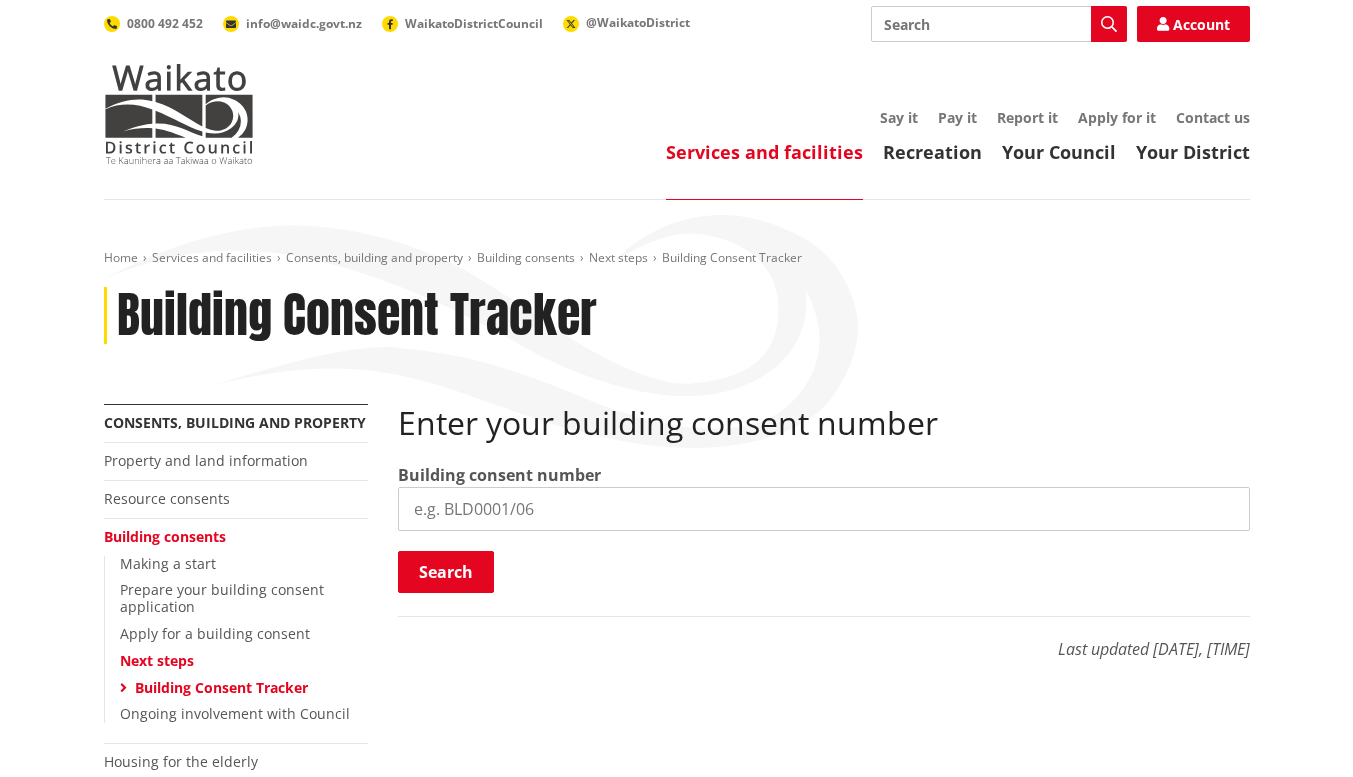 scroll, scrollTop: 0, scrollLeft: 0, axis: both 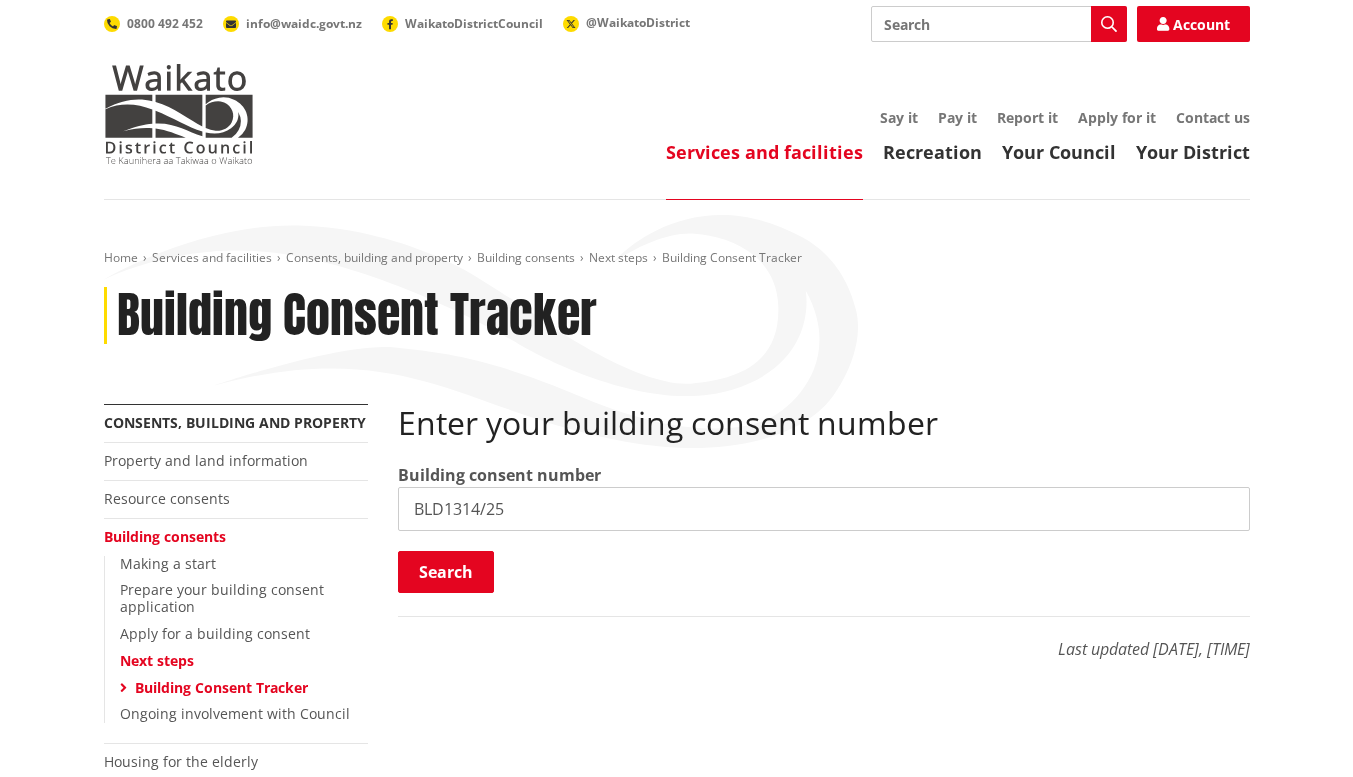 click on "[NUMBER]/[YEAR]" at bounding box center [824, 509] 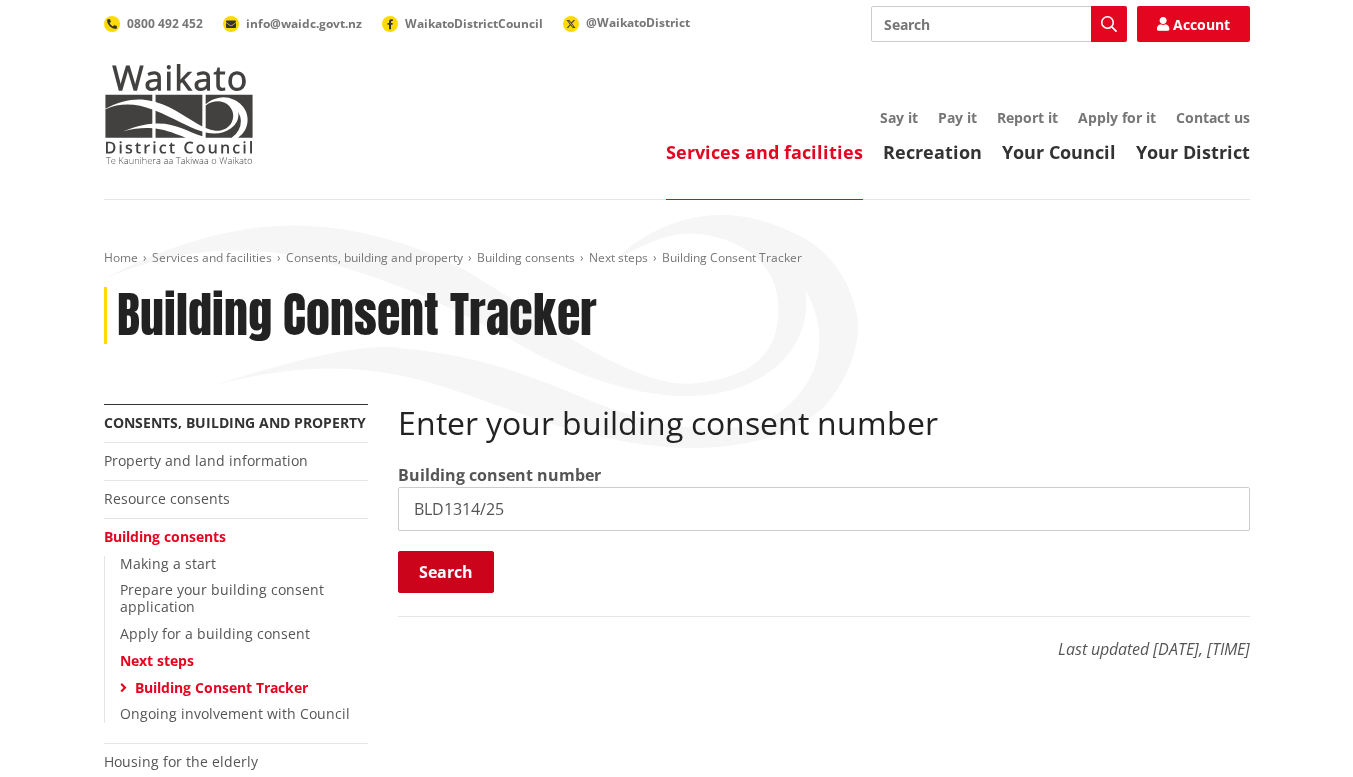 type on "[NUMBER]/[YEAR]" 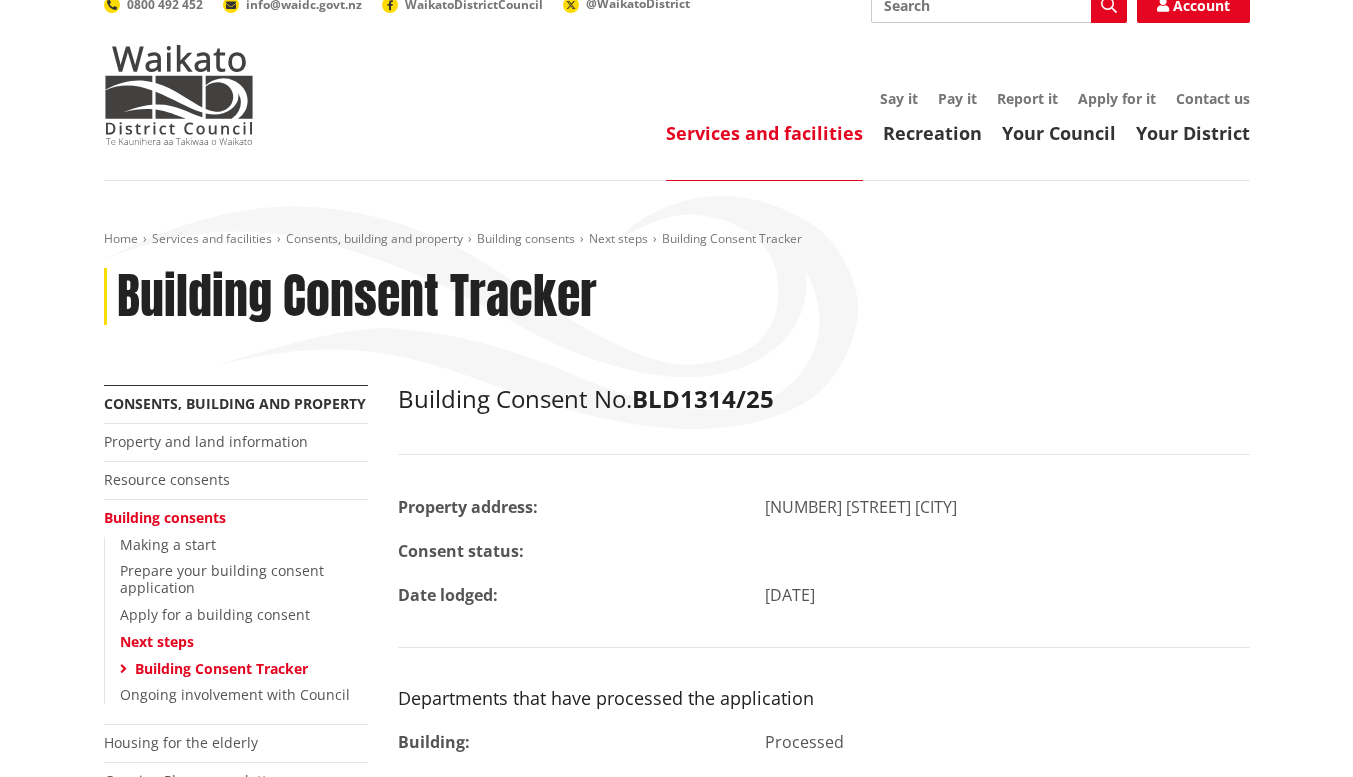 scroll, scrollTop: 0, scrollLeft: 0, axis: both 